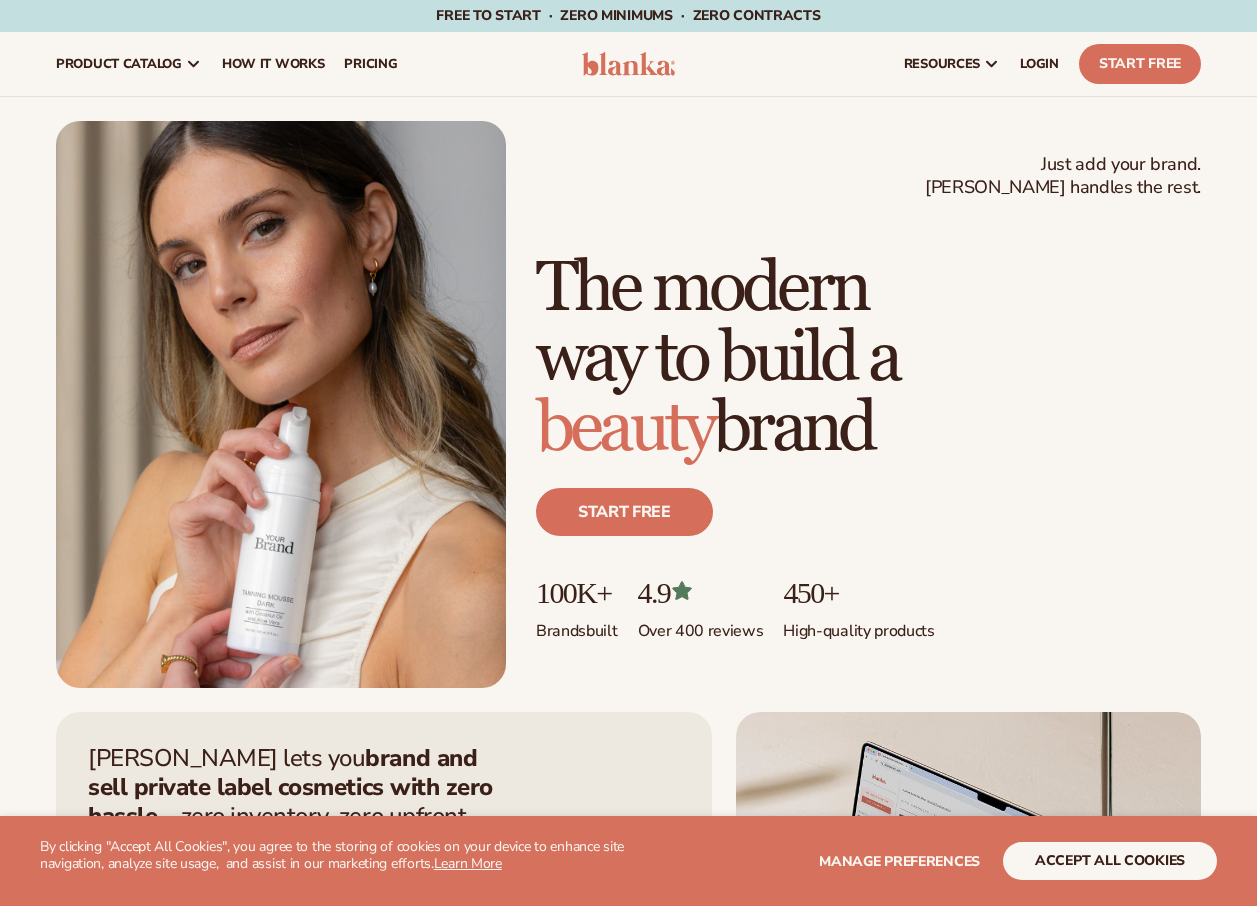 scroll, scrollTop: 0, scrollLeft: 0, axis: both 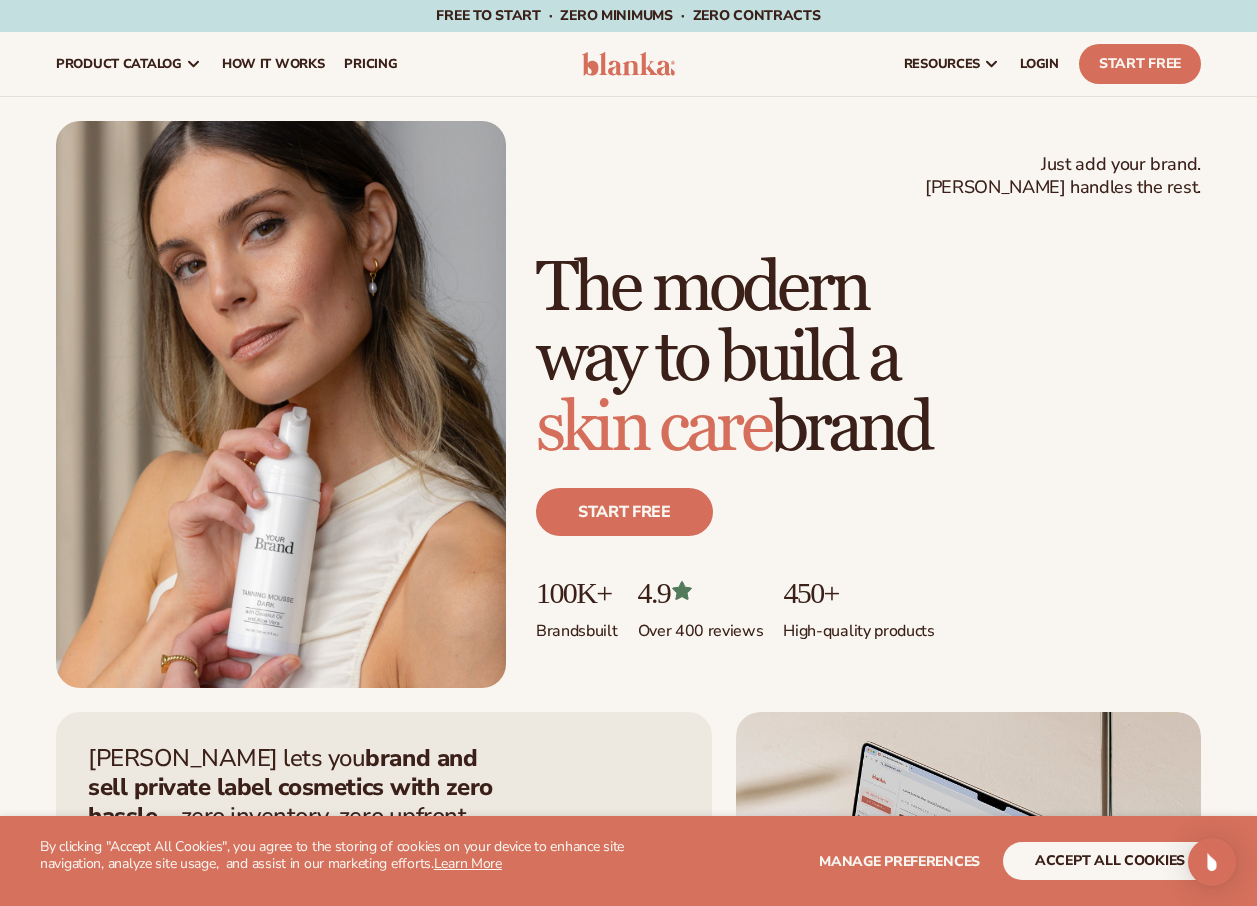 click on "WE USE COOKIES By clicking "Accept All Cookies", you agree to the storing of cookies on your device to enhance site navigation, analyze site usage,  and assist in our marketing efforts.  Learn More  Manage preferences accept all cookies DECLINE" at bounding box center (628, 861) 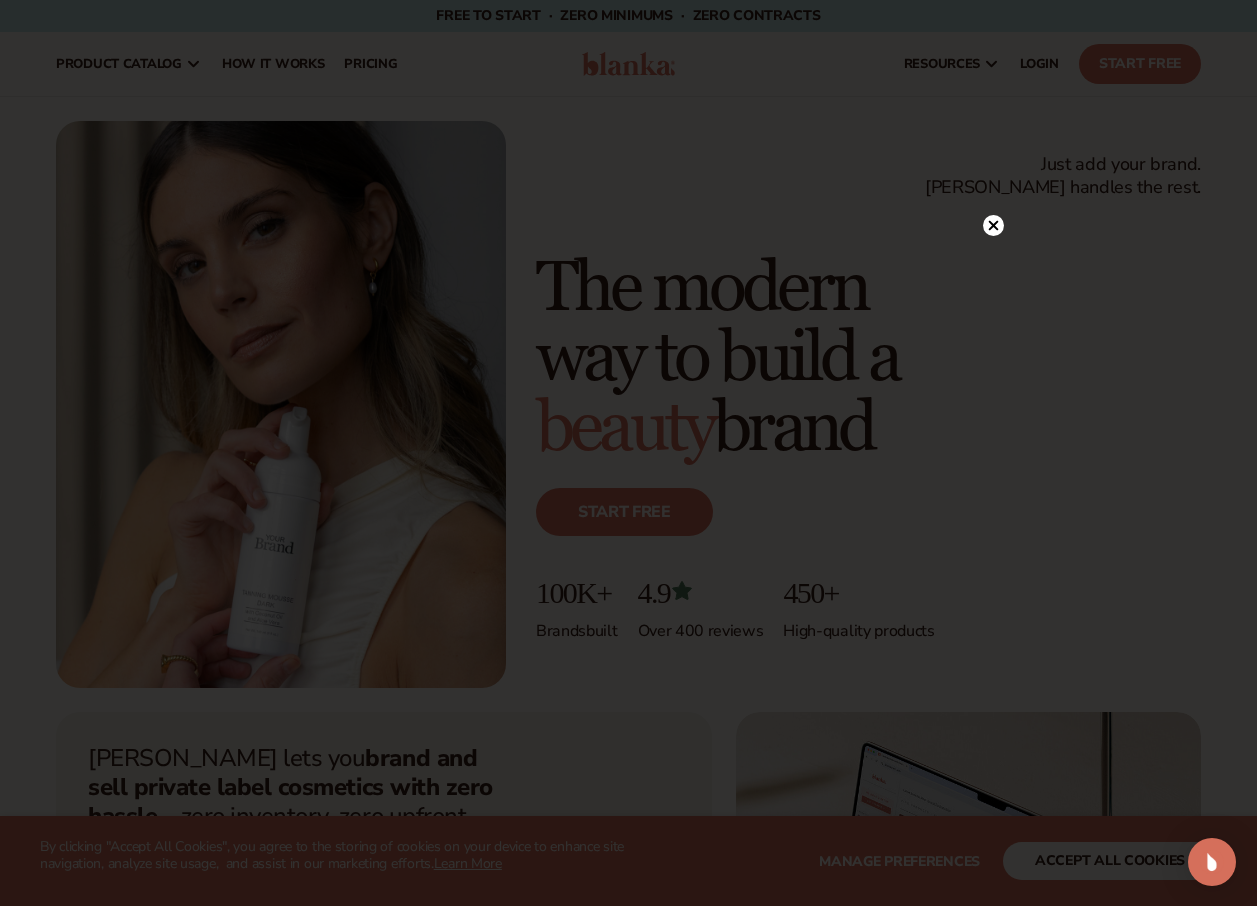 click 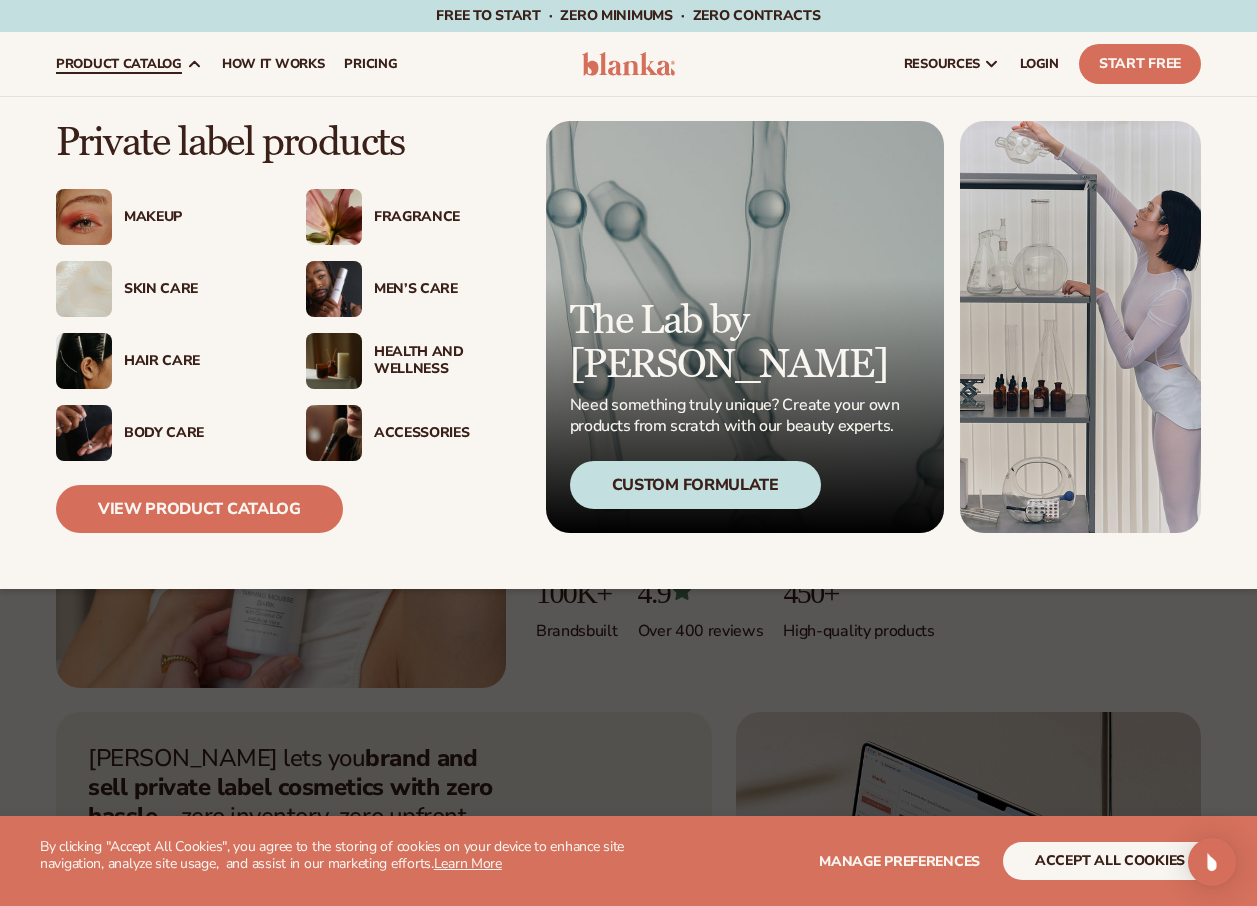 click on "Makeup" at bounding box center [195, 217] 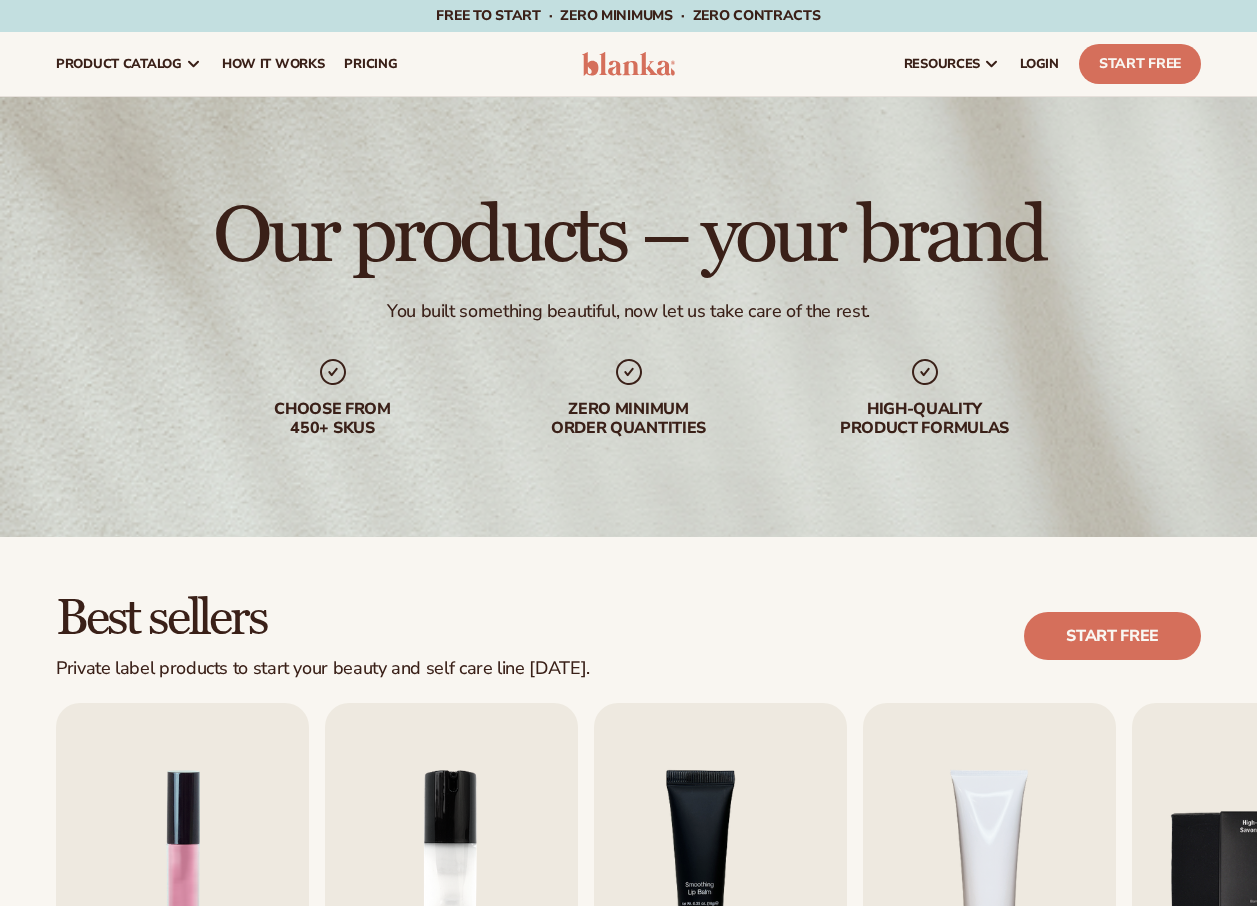 scroll, scrollTop: 0, scrollLeft: 0, axis: both 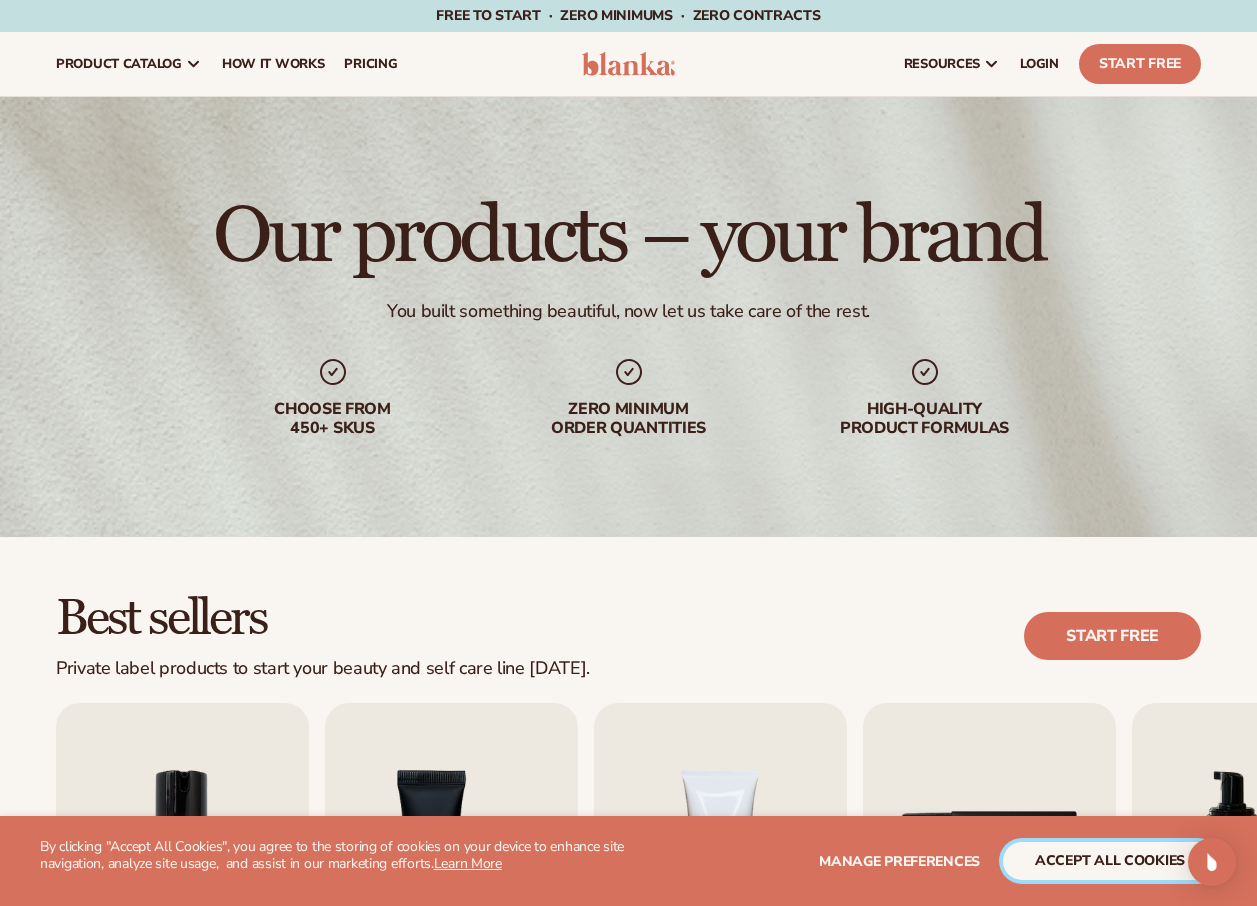 click on "accept all cookies" at bounding box center [1110, 861] 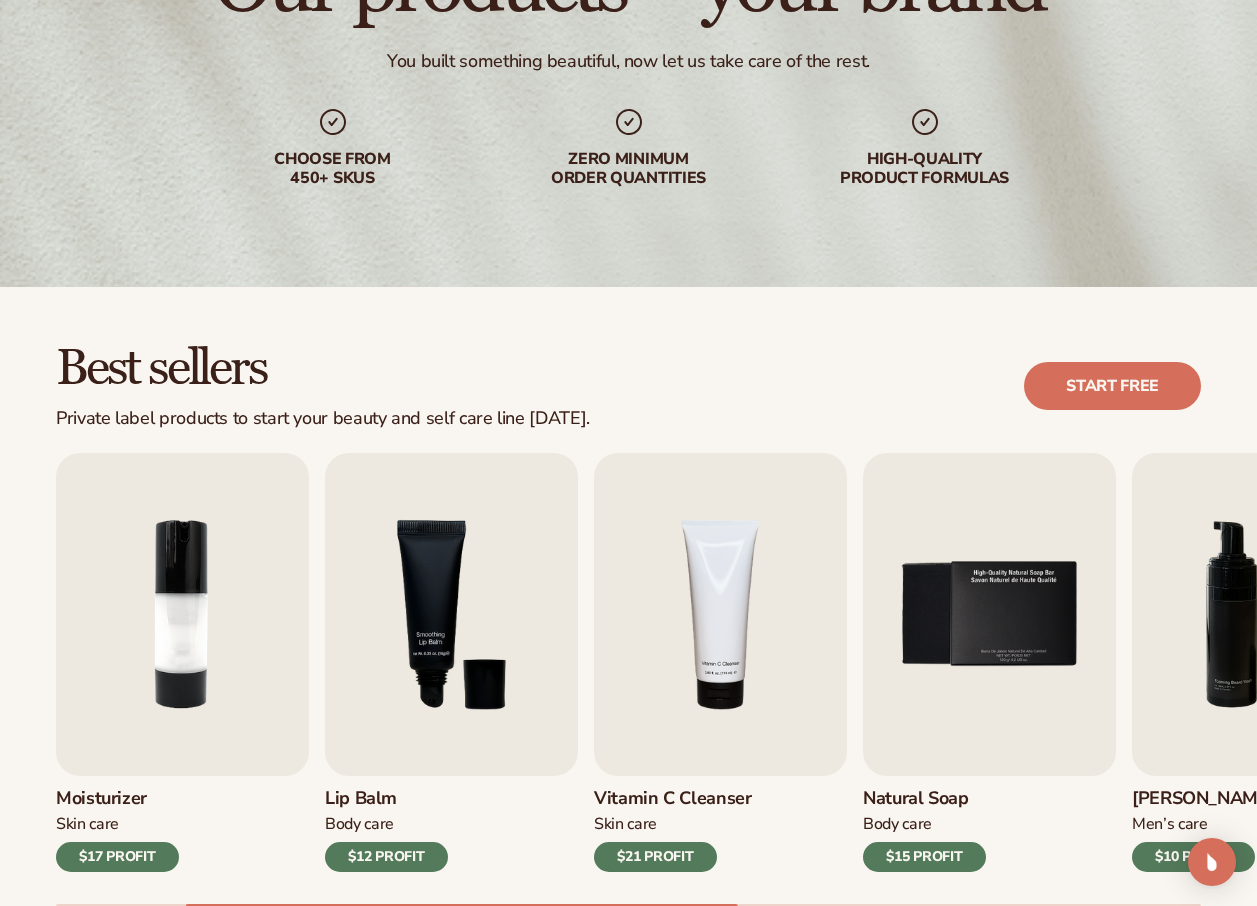 scroll, scrollTop: 300, scrollLeft: 0, axis: vertical 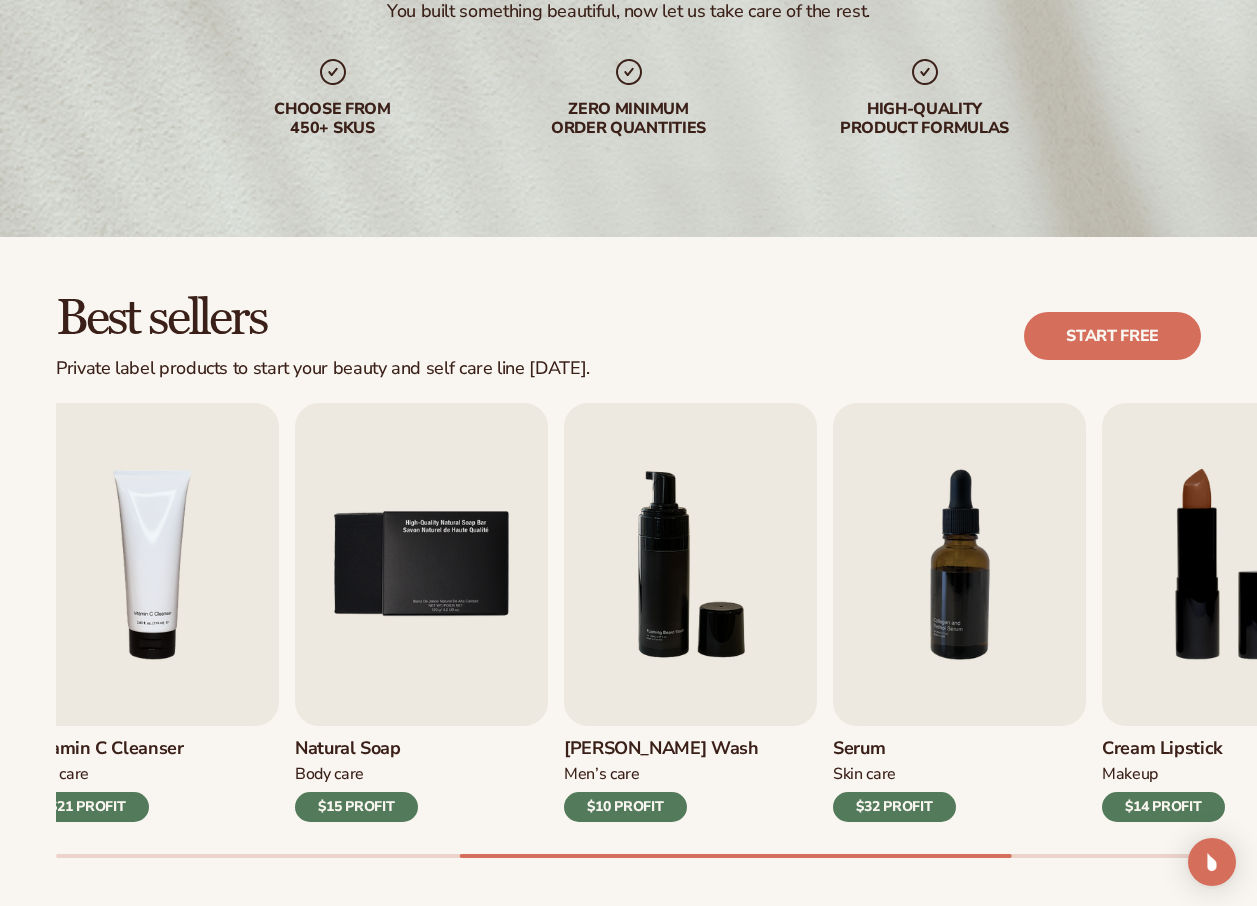 click on "WE USE COOKIES By clicking "Accept All Cookies", you agree to the storing of cookies on your device to enhance site navigation, analyze site usage,  and assist in our marketing efforts.  Learn More  Manage preferences accept all cookies DECLINE
Skip to content
Free to start · ZERO minimums · ZERO contracts ·
Free to start · ZERO minimums · ZERO contracts ·
Free to start · ZERO minimums · ZERO contracts ·
Free to start · ZERO minimums · ZERO contracts ·
Free to start · ZERO minimums · ZERO contracts ·
Free to start · ZERO minimums · ZERO contracts ·" at bounding box center (628, 153) 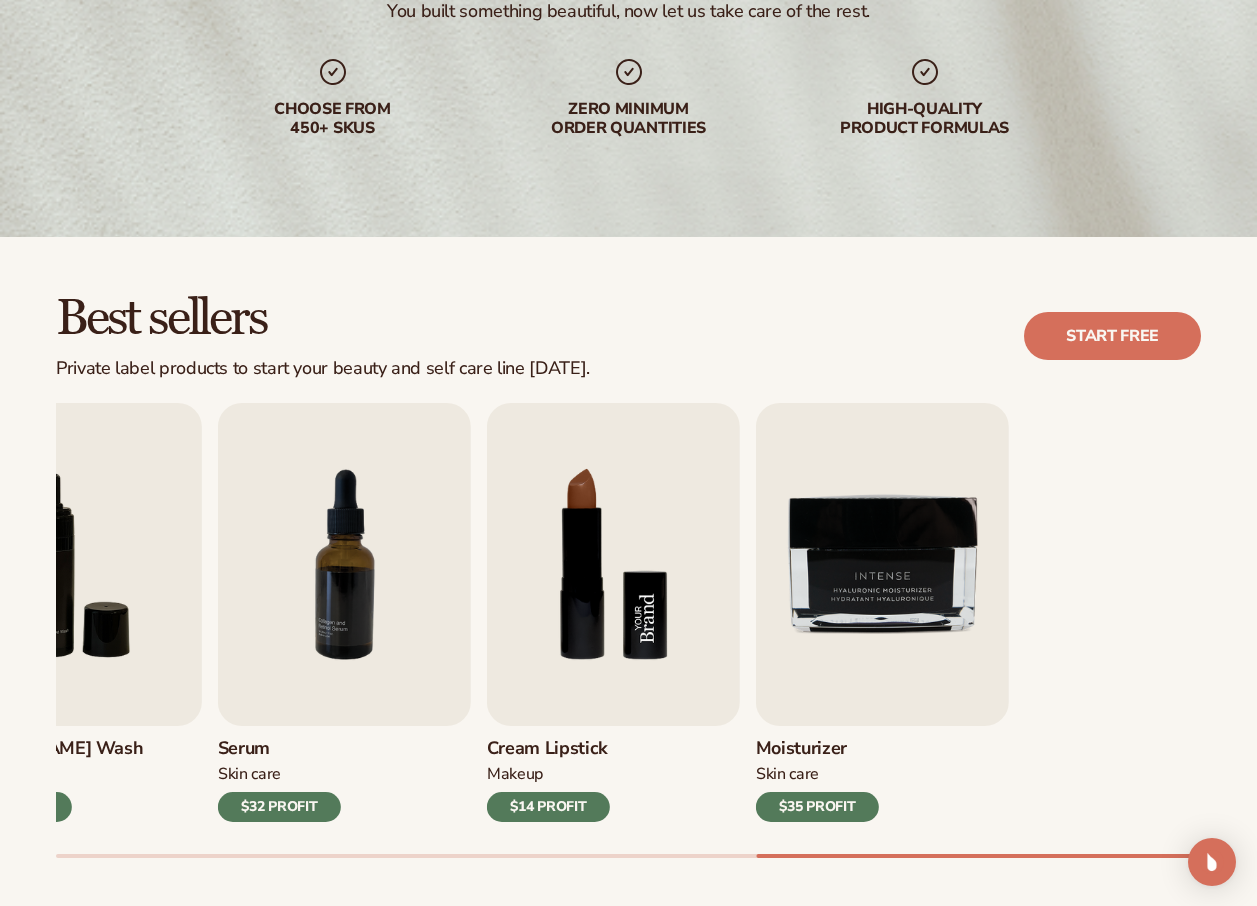 click on "Lip Gloss
Makeup
$16 PROFIT
Moisturizer
[MEDICAL_DATA]
$17 PROFIT
[MEDICAL_DATA]" at bounding box center (-824, 612) 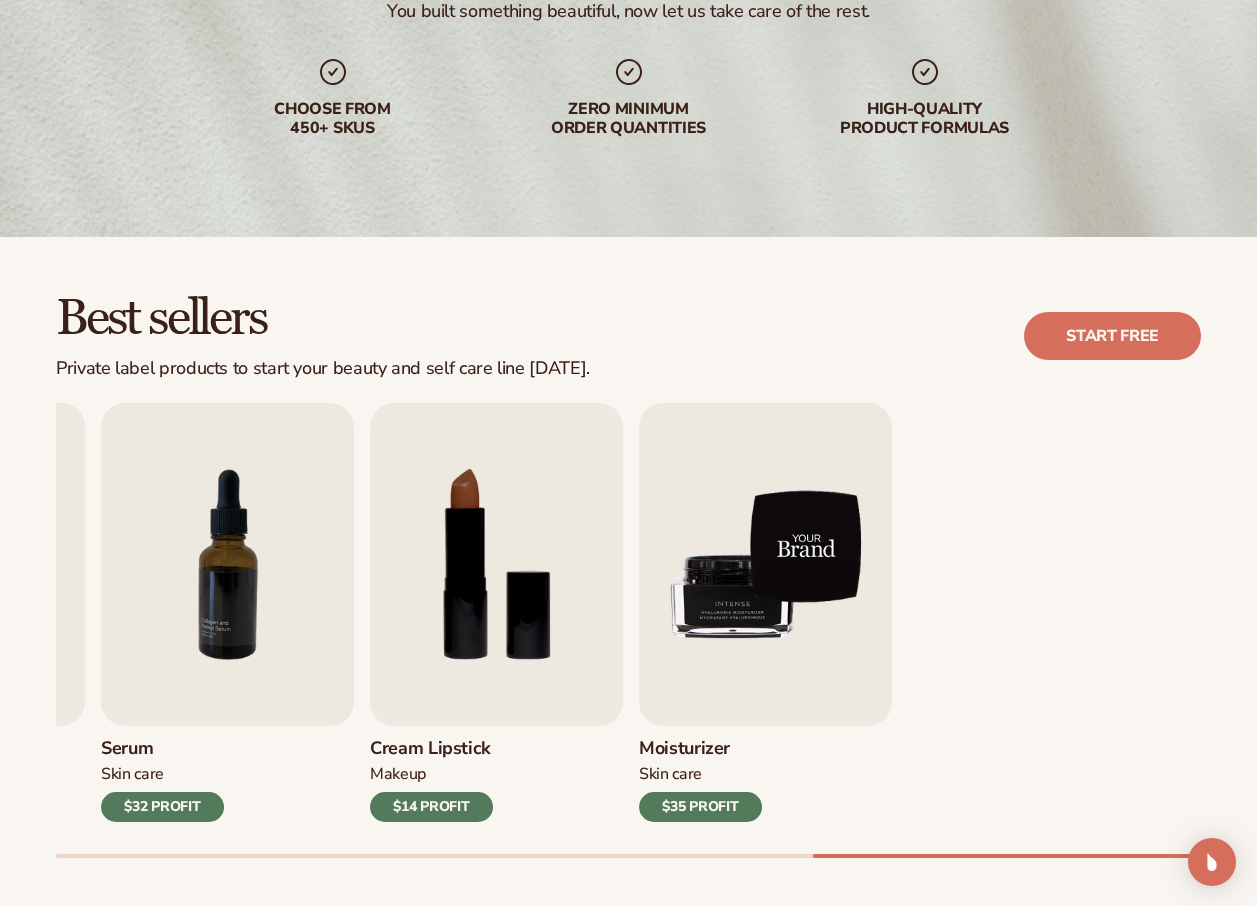 click on "WE USE COOKIES By clicking "Accept All Cookies", you agree to the storing of cookies on your device to enhance site navigation, analyze site usage,  and assist in our marketing efforts.  Learn More  Manage preferences accept all cookies DECLINE
Skip to content
Free to start · ZERO minimums · ZERO contracts ·
Free to start · ZERO minimums · ZERO contracts ·
Free to start · ZERO minimums · ZERO contracts ·
Free to start · ZERO minimums · ZERO contracts ·
Free to start · ZERO minimums · ZERO contracts ·
Free to start · ZERO minimums · ZERO contracts ·" at bounding box center (628, 153) 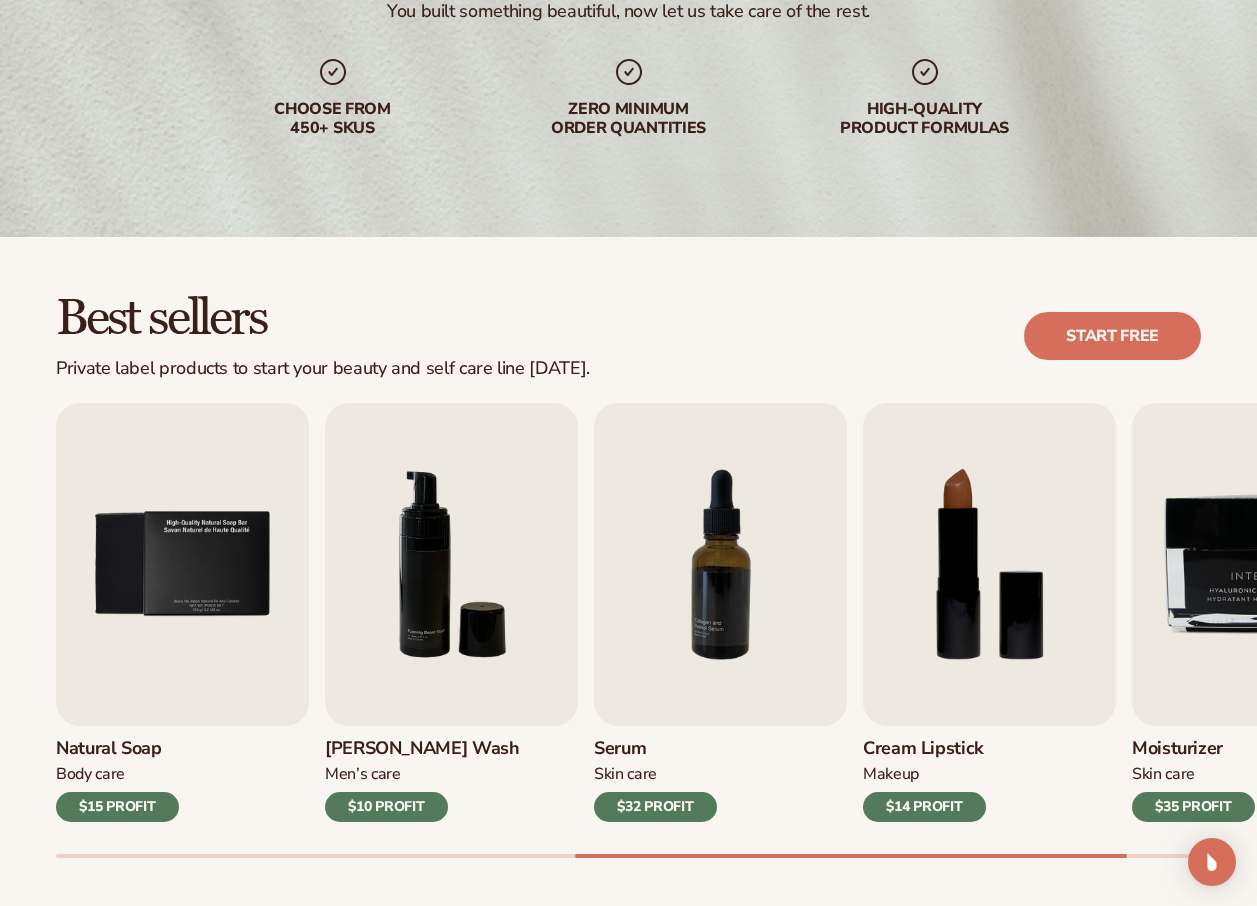 scroll, scrollTop: 0, scrollLeft: 0, axis: both 